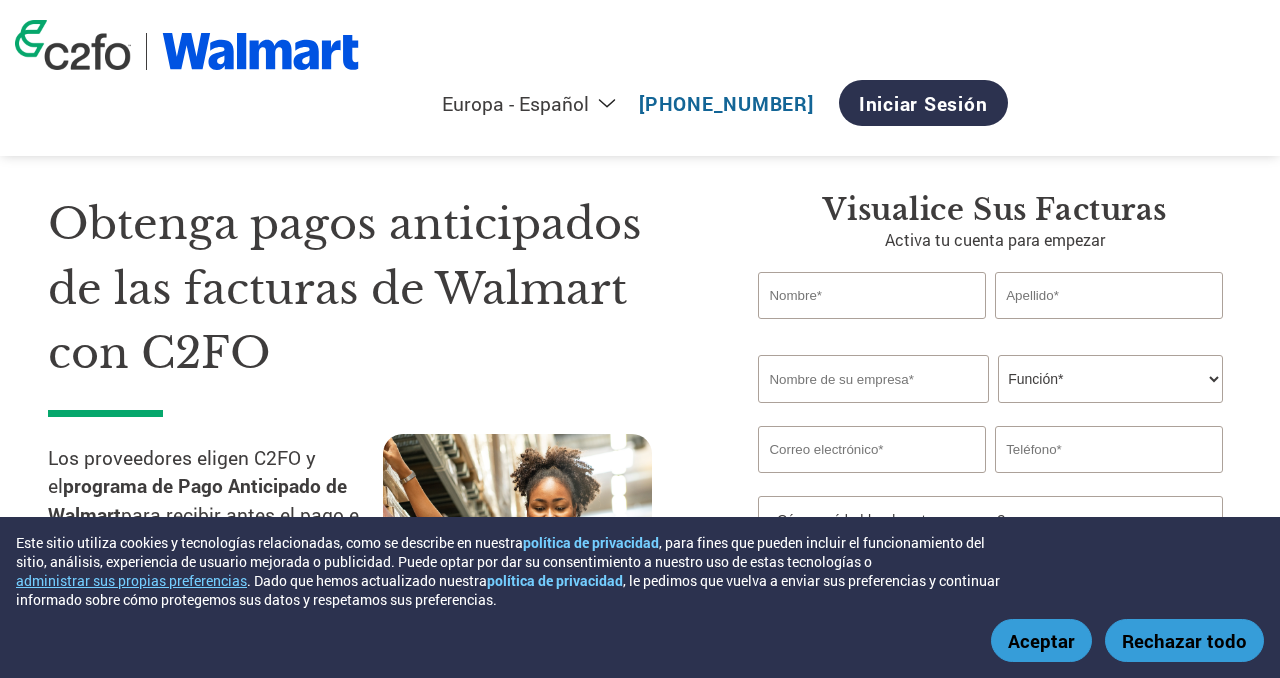 select on "es-ES" 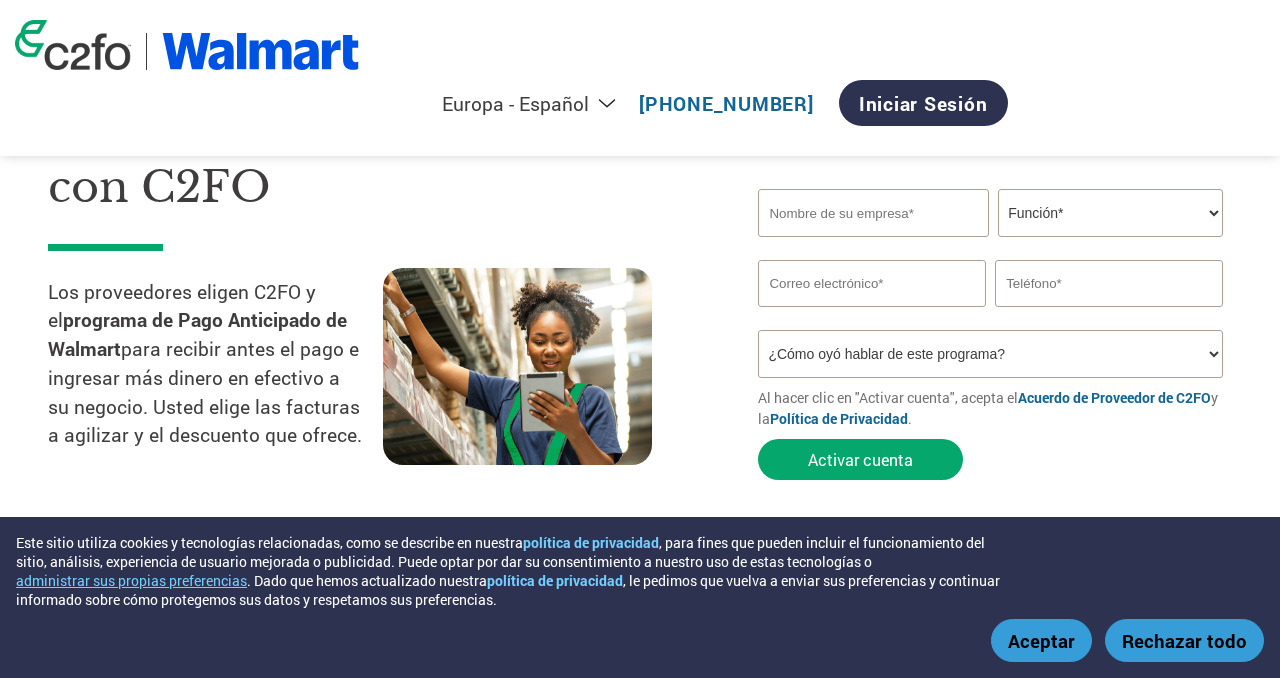 scroll, scrollTop: 0, scrollLeft: 0, axis: both 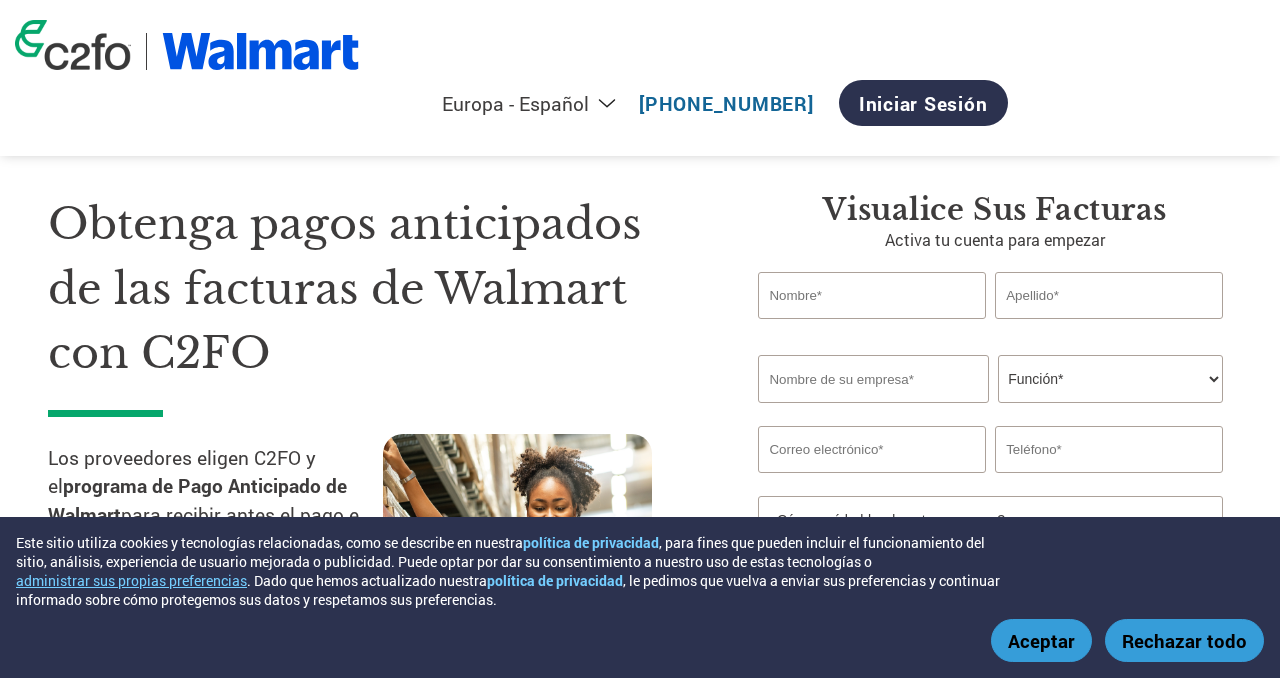 click at bounding box center [871, 295] 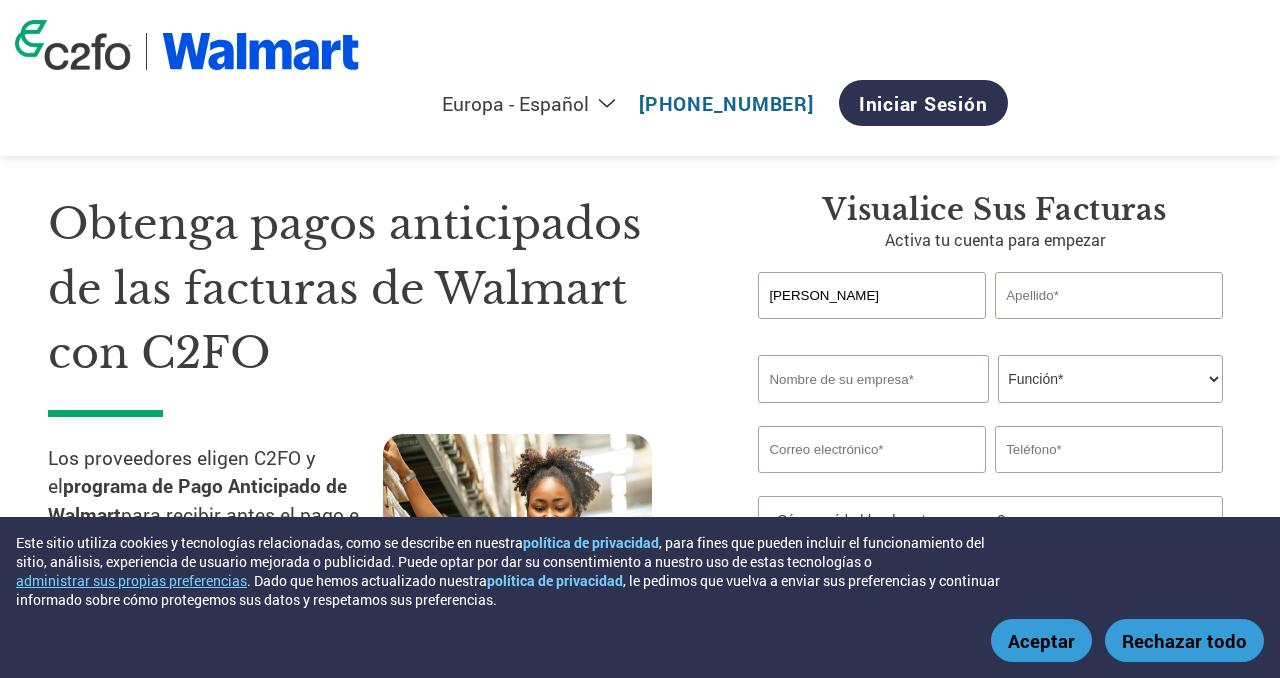 type on "[PERSON_NAME]" 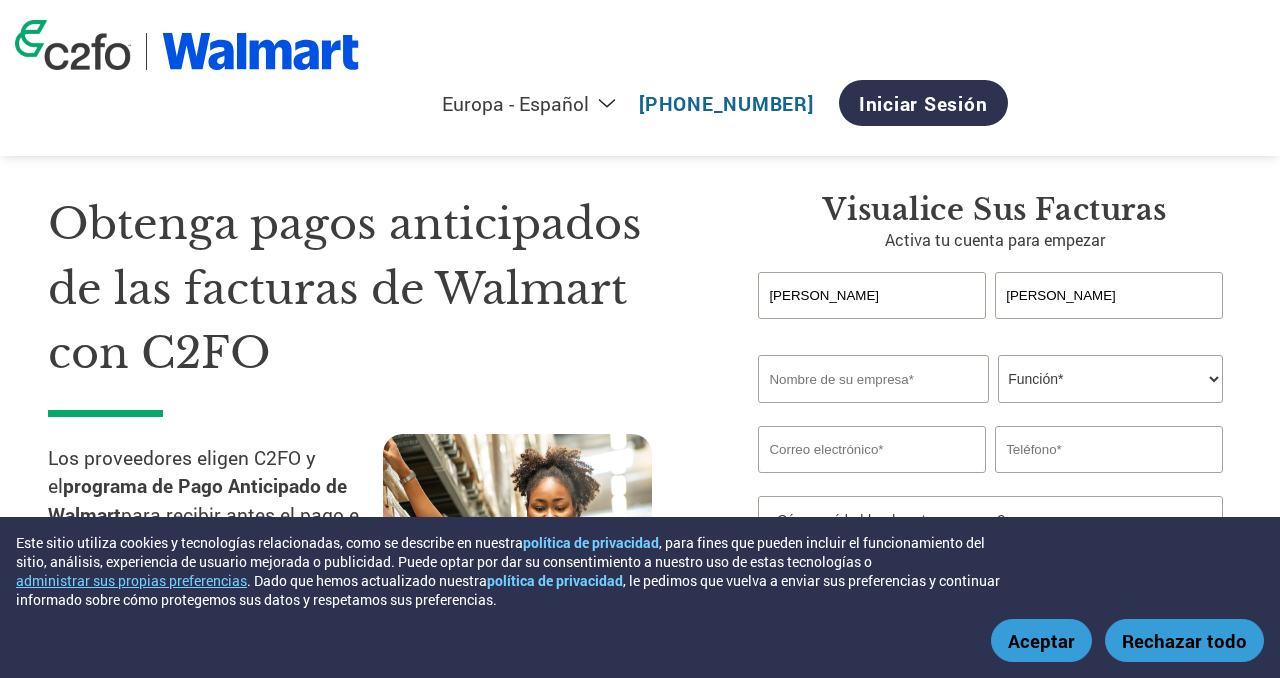 type on "[PERSON_NAME]" 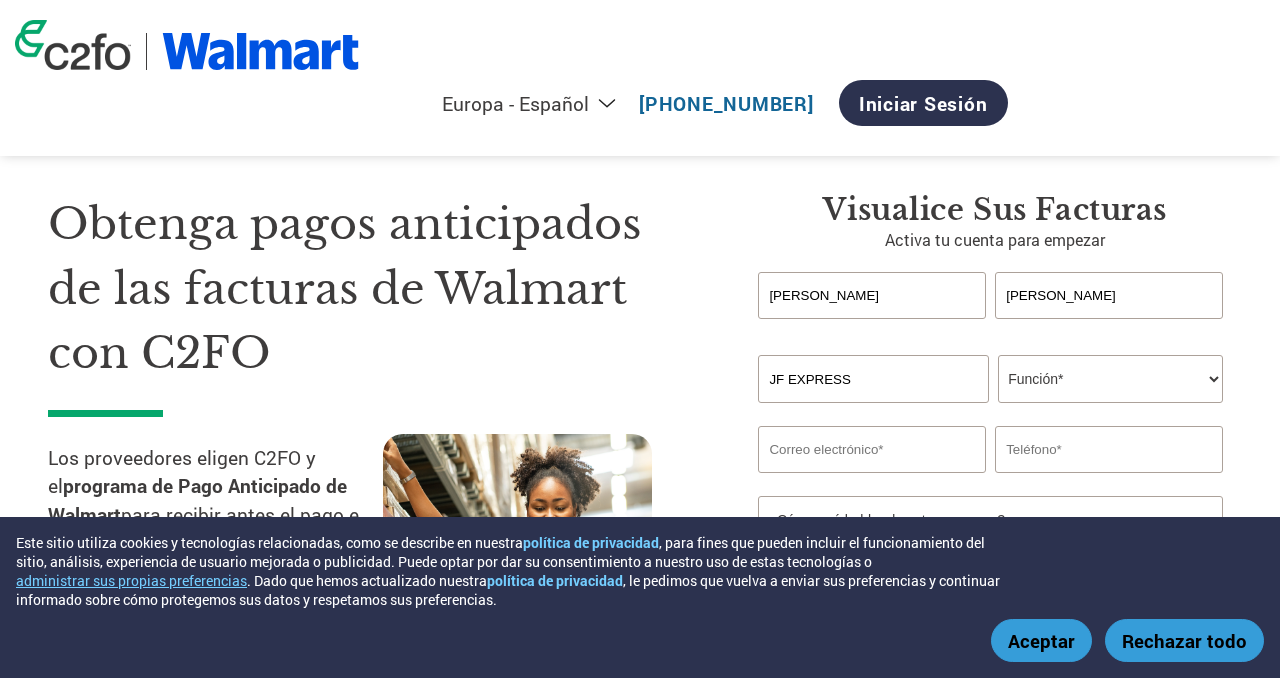 type on "JF EXPRESS" 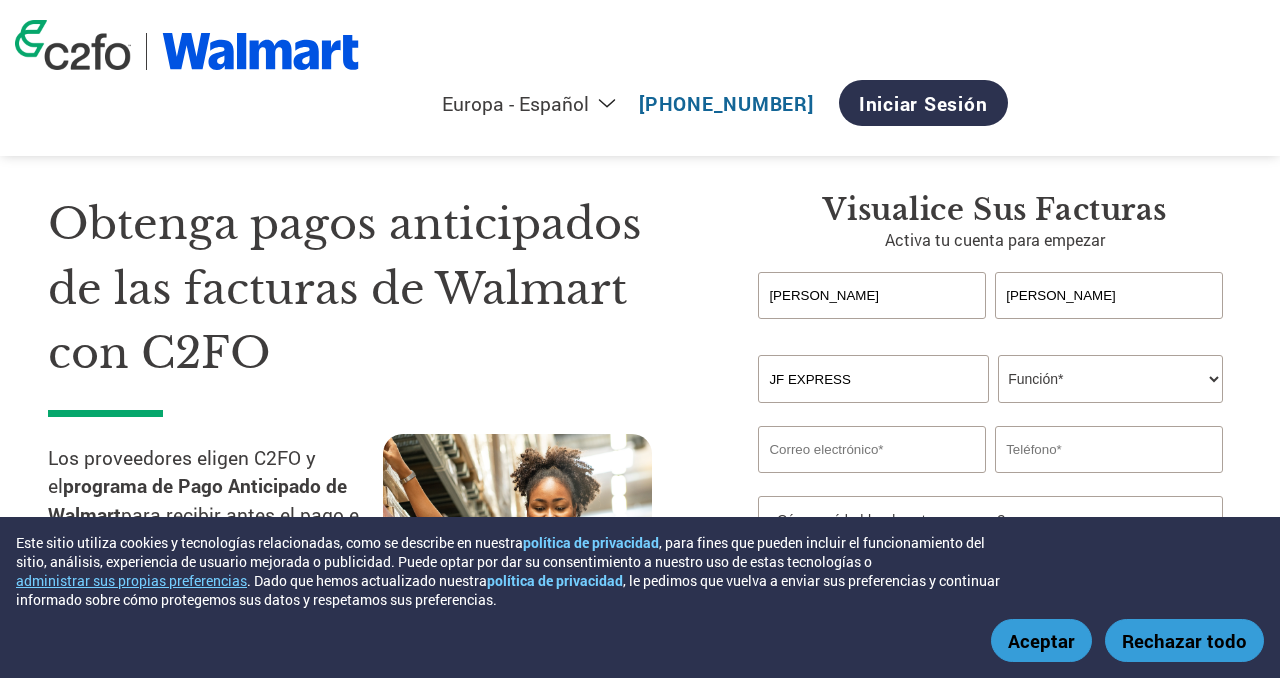 click on "Función* Director financiero Interventor Gestor de créditos Director de finanzas Tesorero Director ejecutivo Presidente Propietario/fundador Contabilidad Gerente de oficina Otra" at bounding box center (1110, 379) 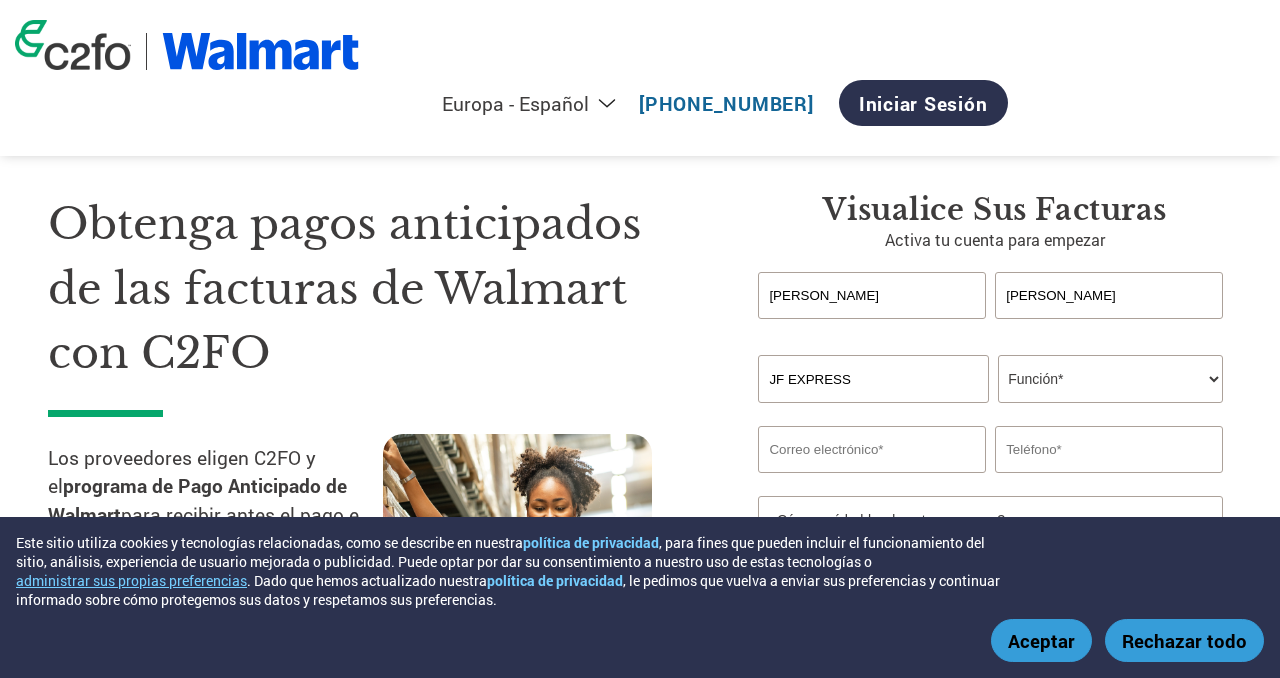 select on "OWNER_FOUNDER" 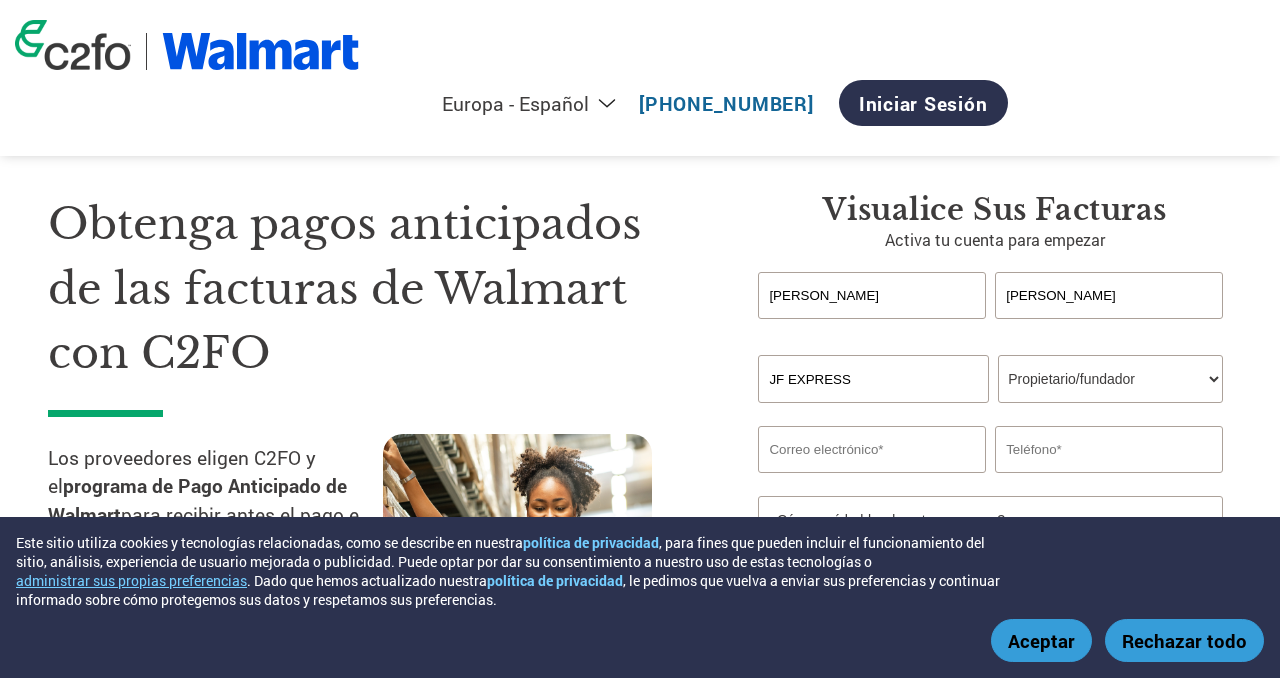 scroll, scrollTop: 31, scrollLeft: 0, axis: vertical 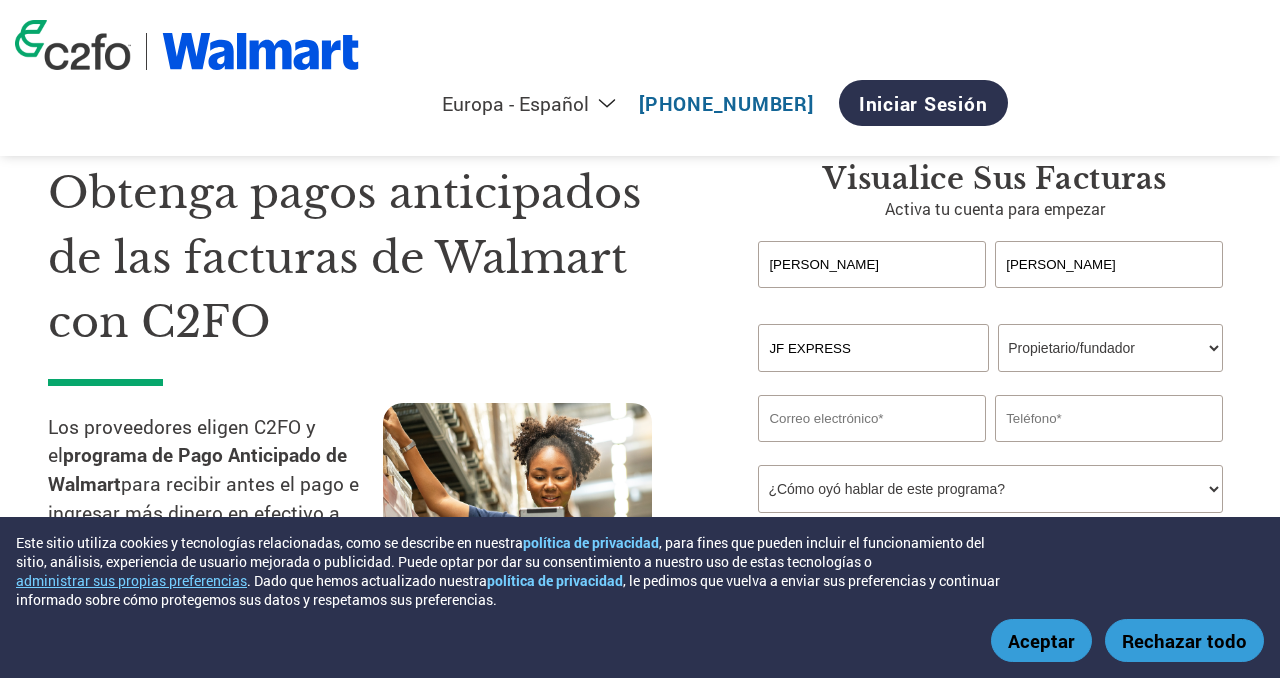 click at bounding box center [871, 418] 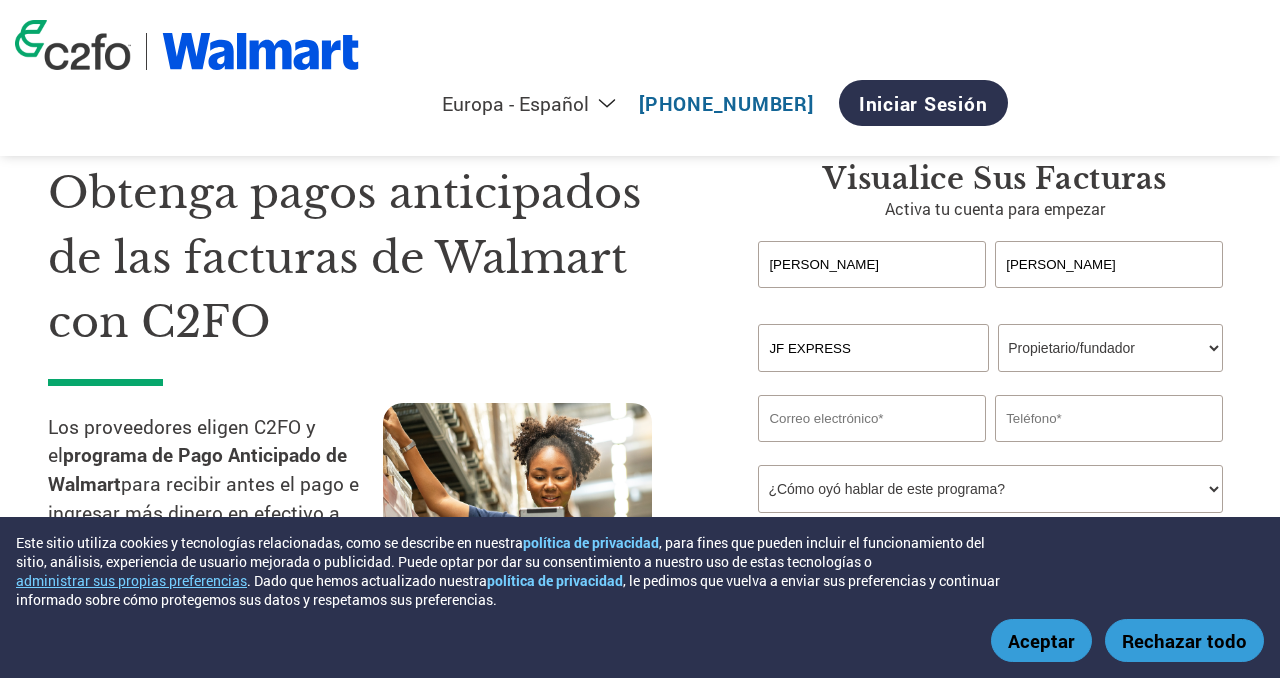 type on "[EMAIL_ADDRESS][DOMAIN_NAME]" 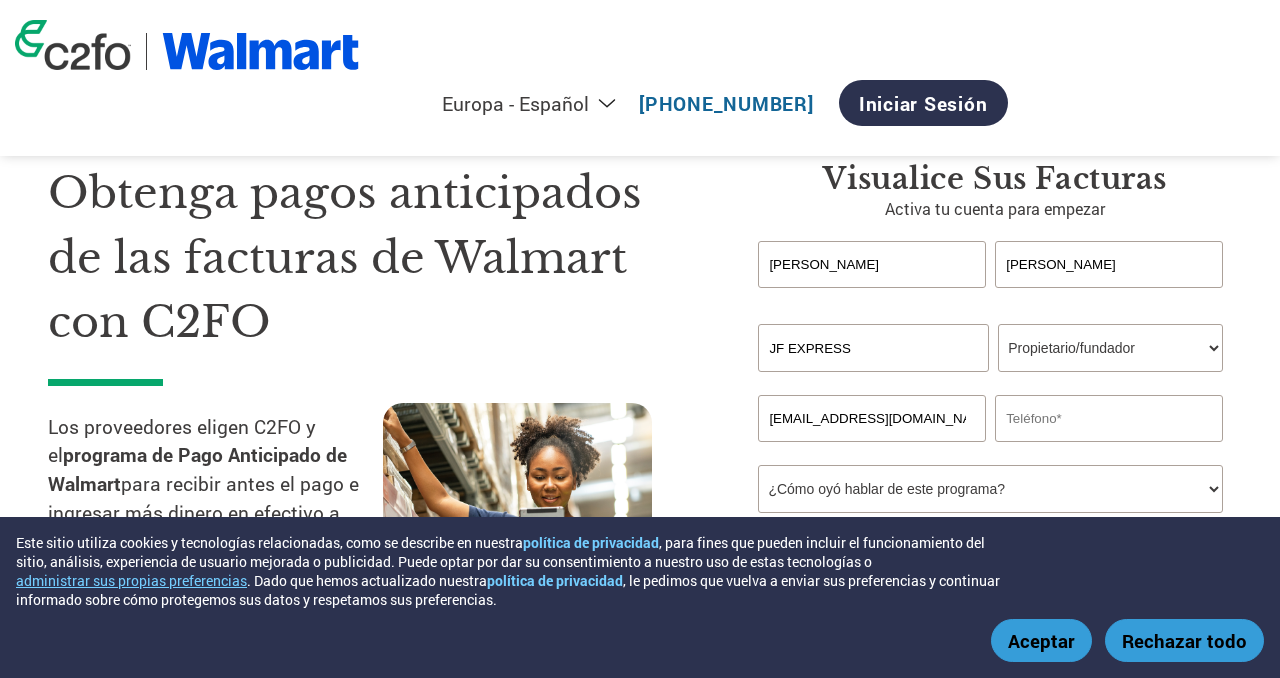 click at bounding box center [1108, 418] 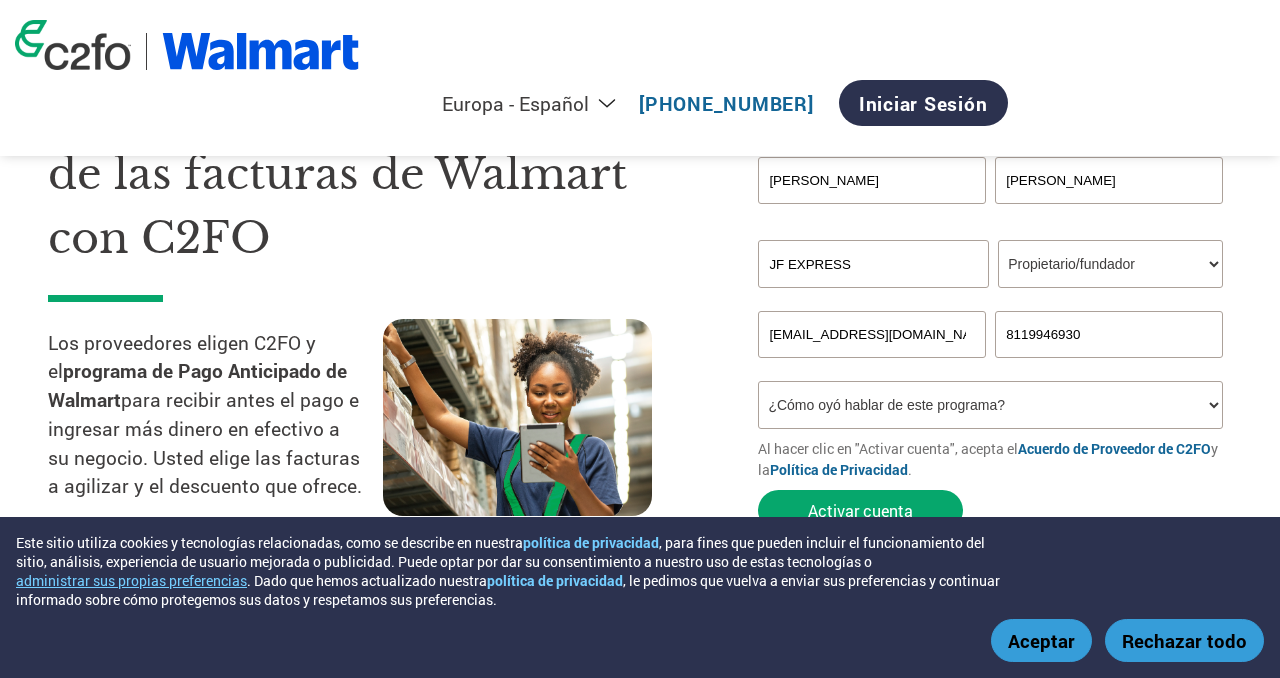 scroll, scrollTop: 122, scrollLeft: 0, axis: vertical 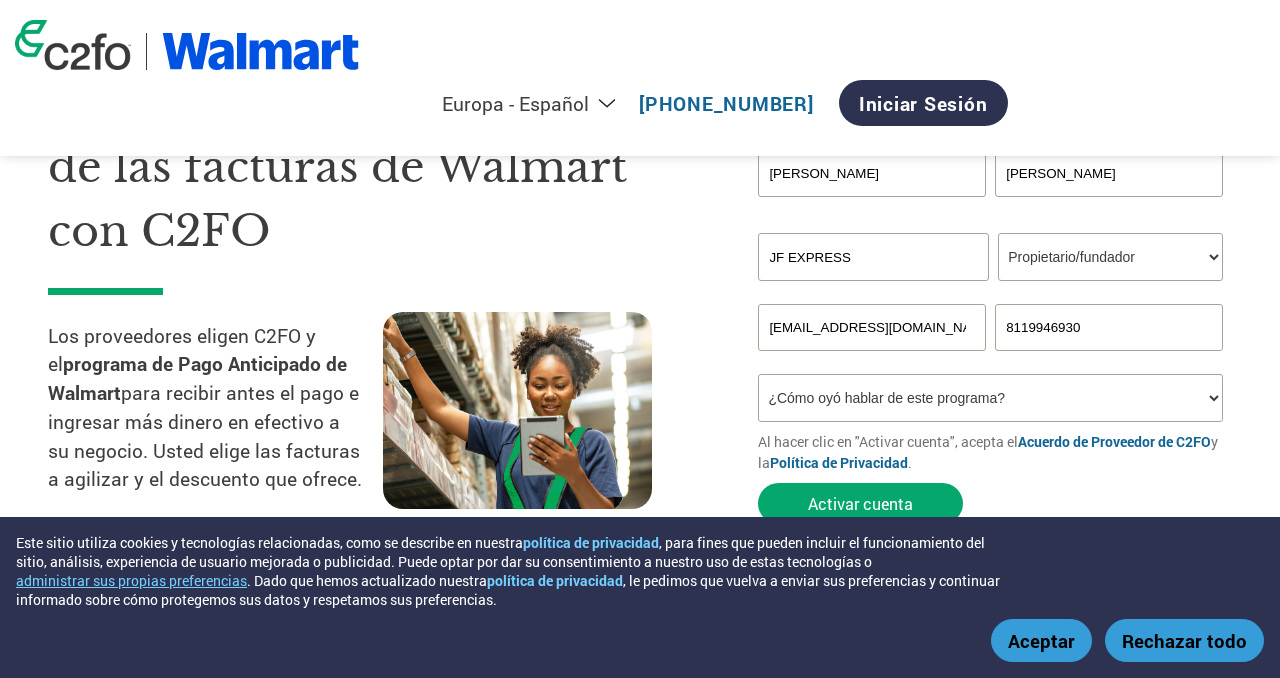 click on "¿Cómo oyó hablar de este programa? Recibió una carta Correo electrónico Redes sociales Búsqueda en línea Familia/Amigo/Conocido En un evento Otra" at bounding box center (990, 398) 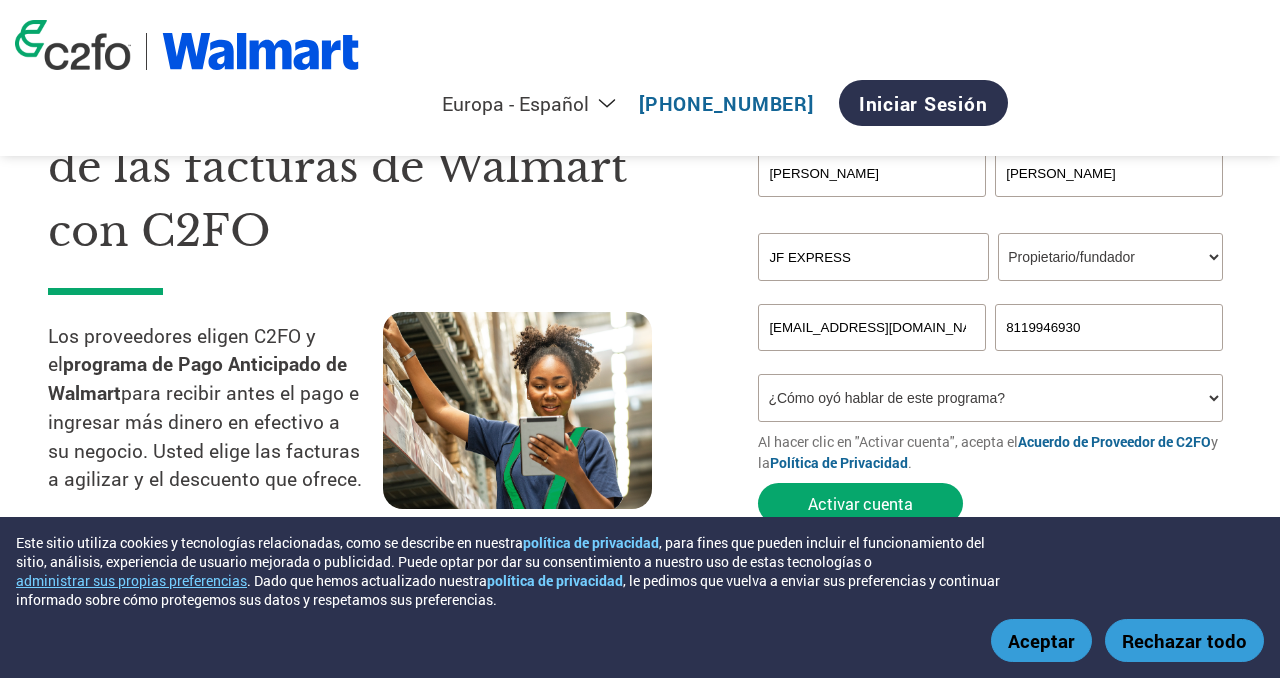 select on "Email" 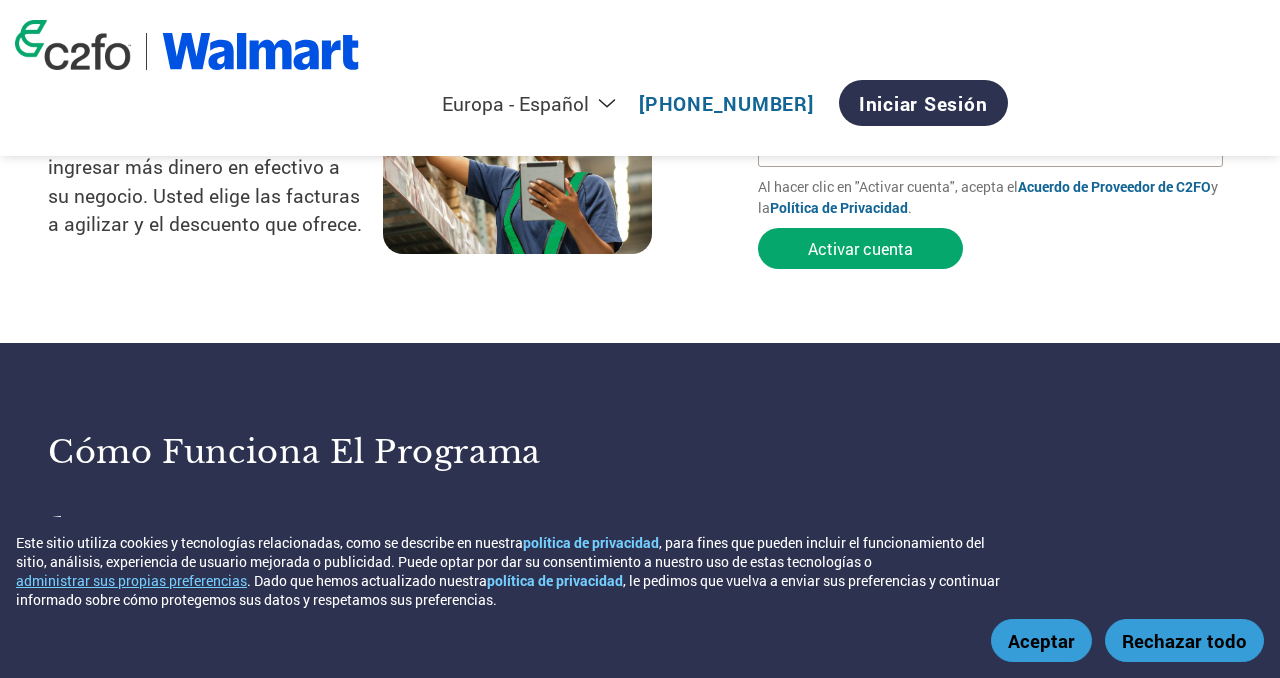 scroll, scrollTop: 381, scrollLeft: 0, axis: vertical 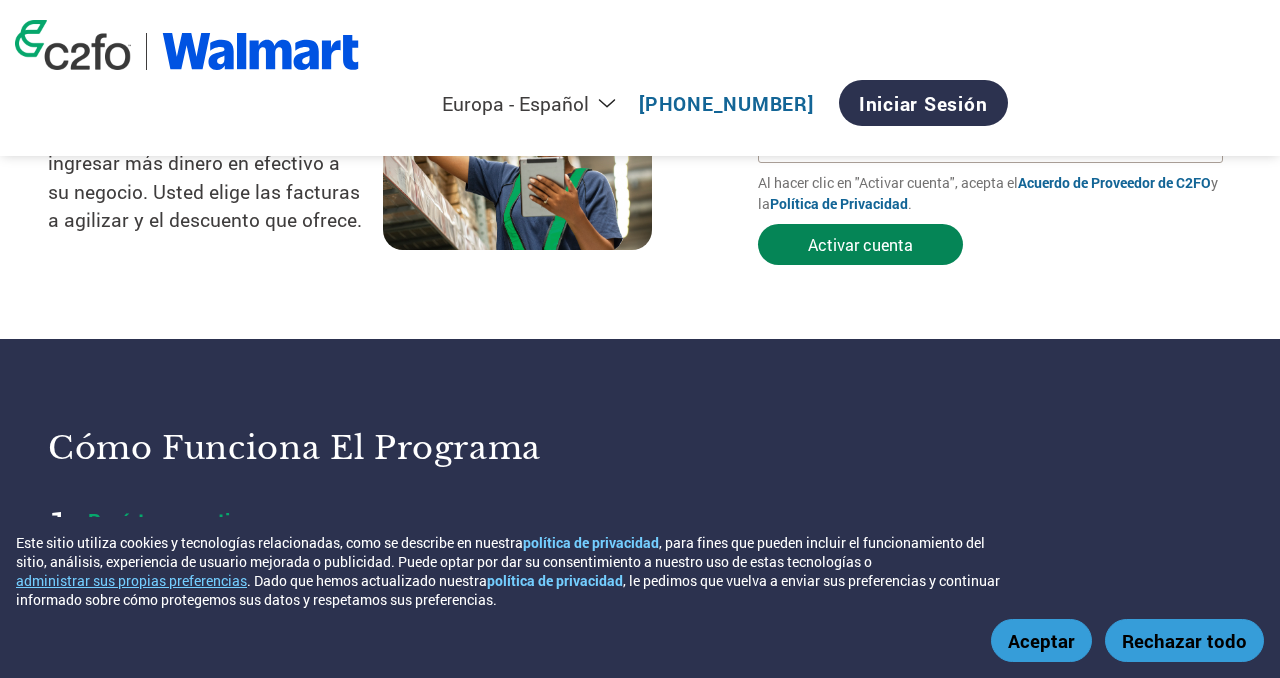 click on "Activar cuenta" at bounding box center [860, 244] 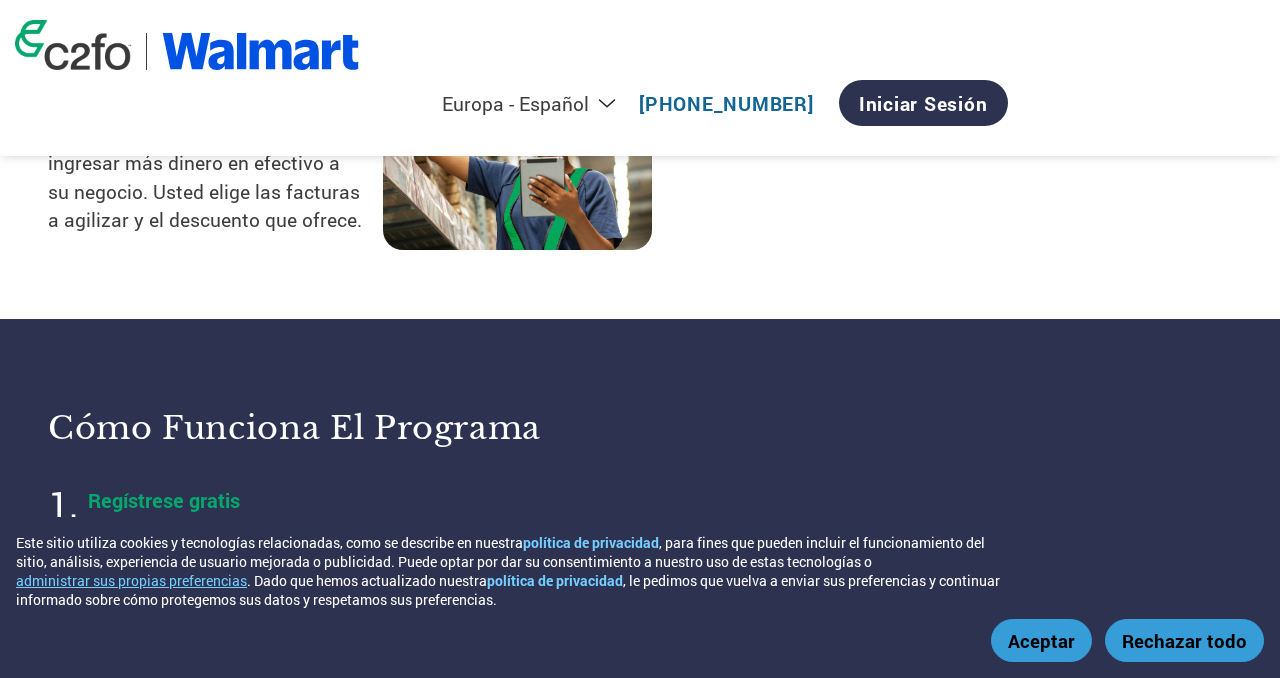 select on "es-ES" 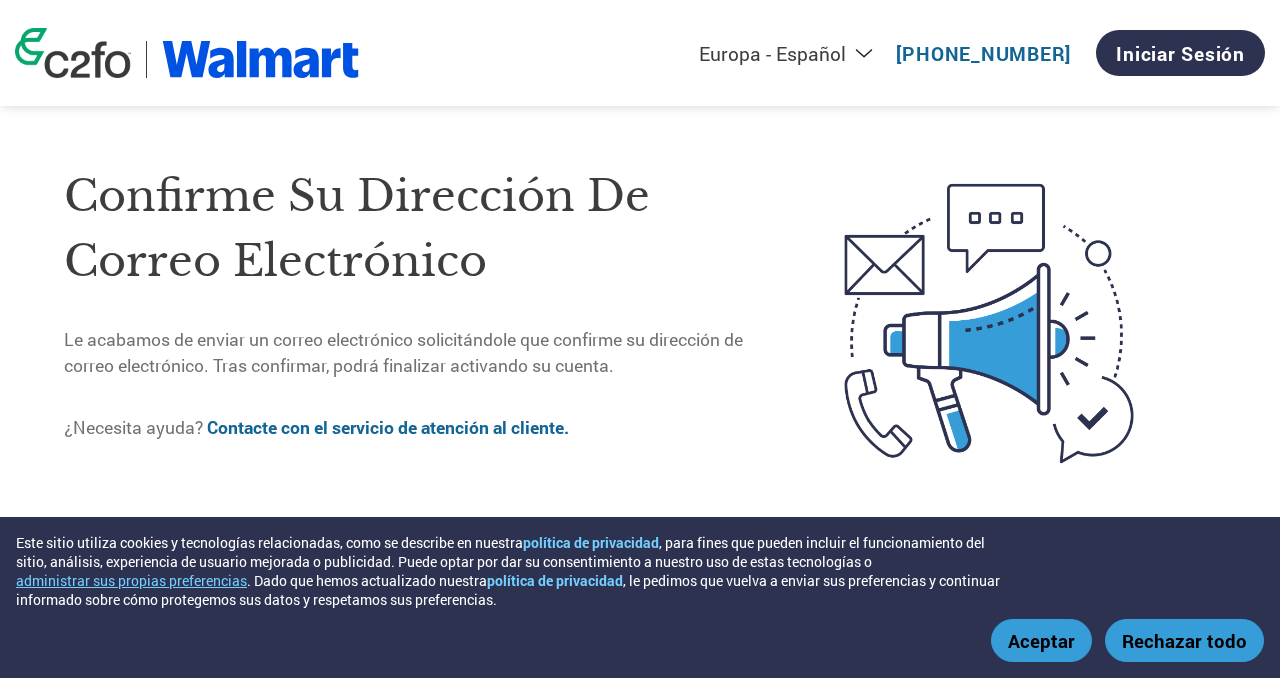 scroll, scrollTop: 0, scrollLeft: 0, axis: both 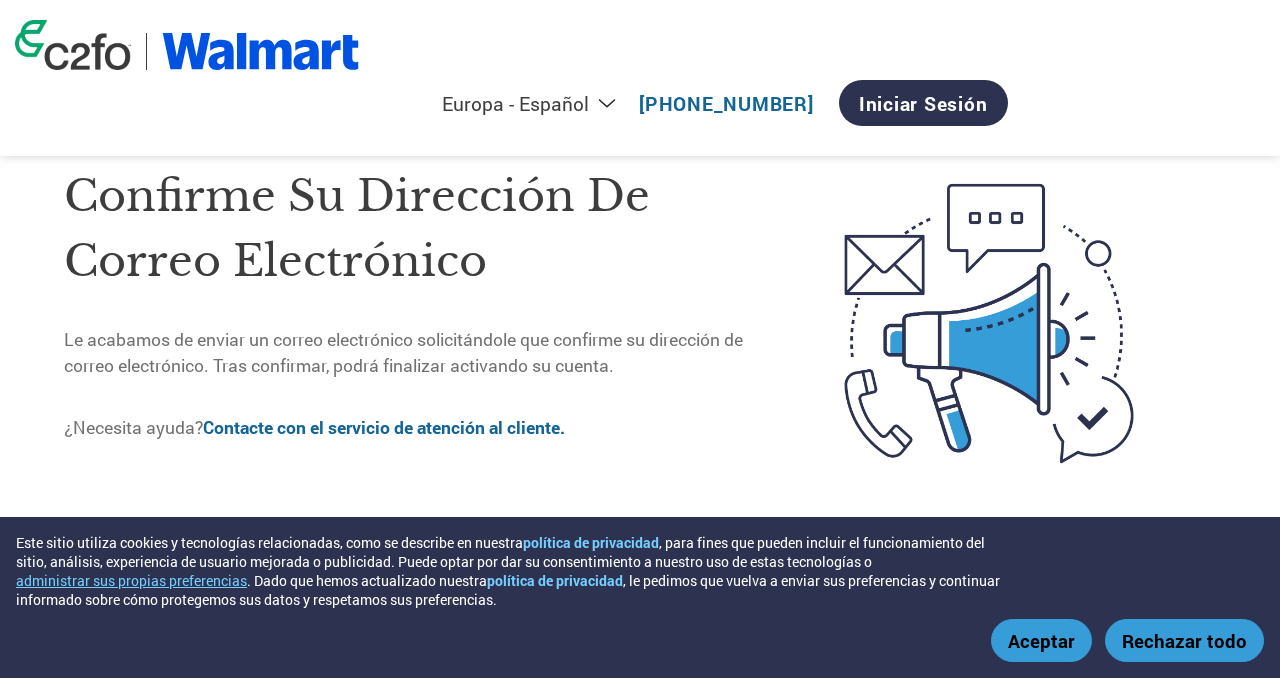 click on "Aceptar" at bounding box center [1041, 640] 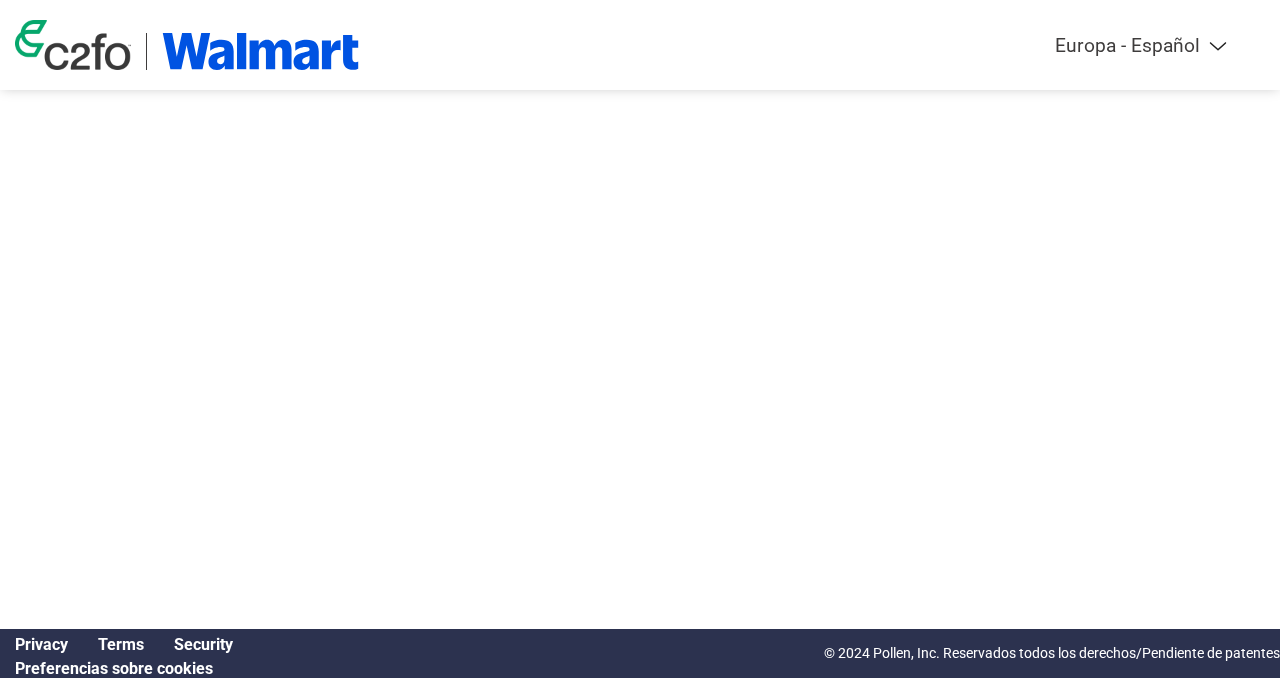 select on "es-ES" 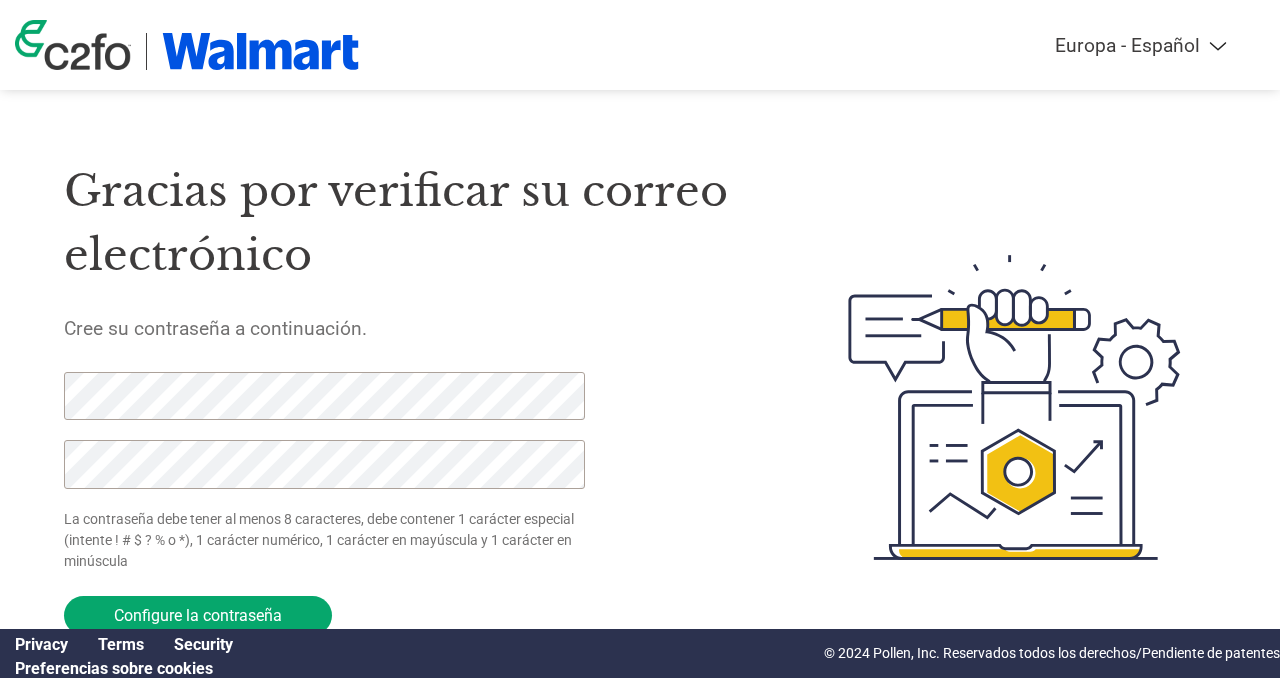 scroll, scrollTop: 57, scrollLeft: 0, axis: vertical 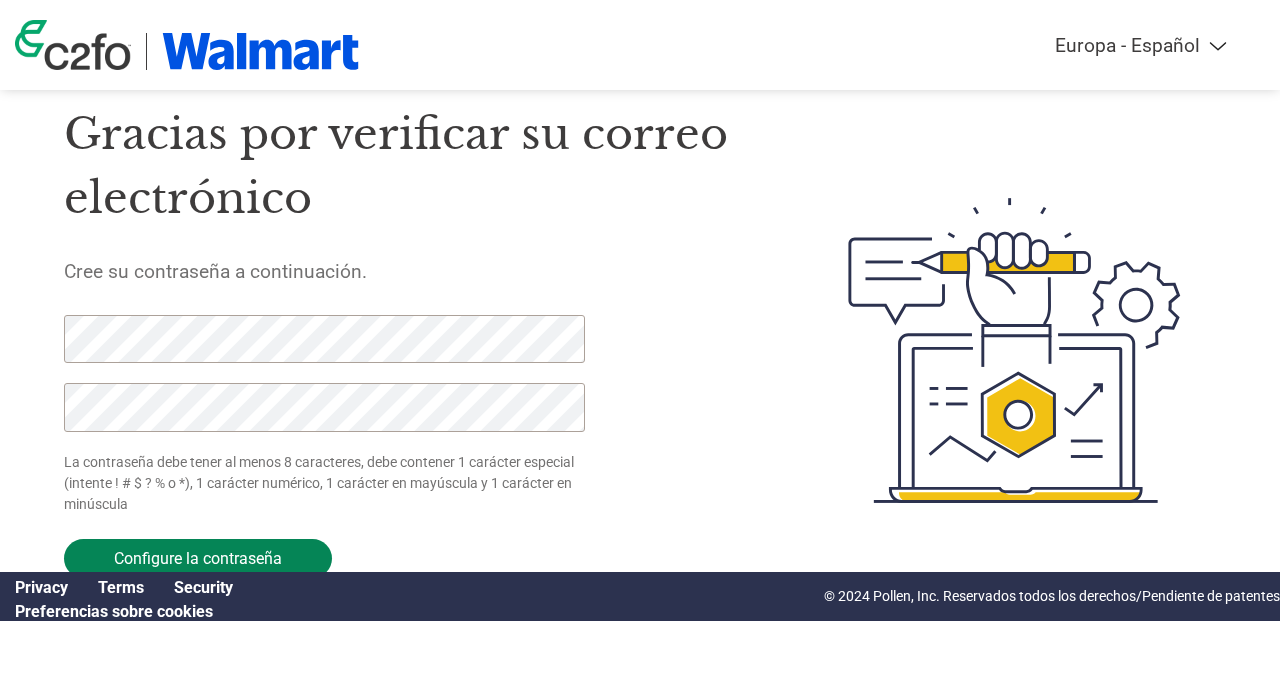click on "Configure la contraseña" 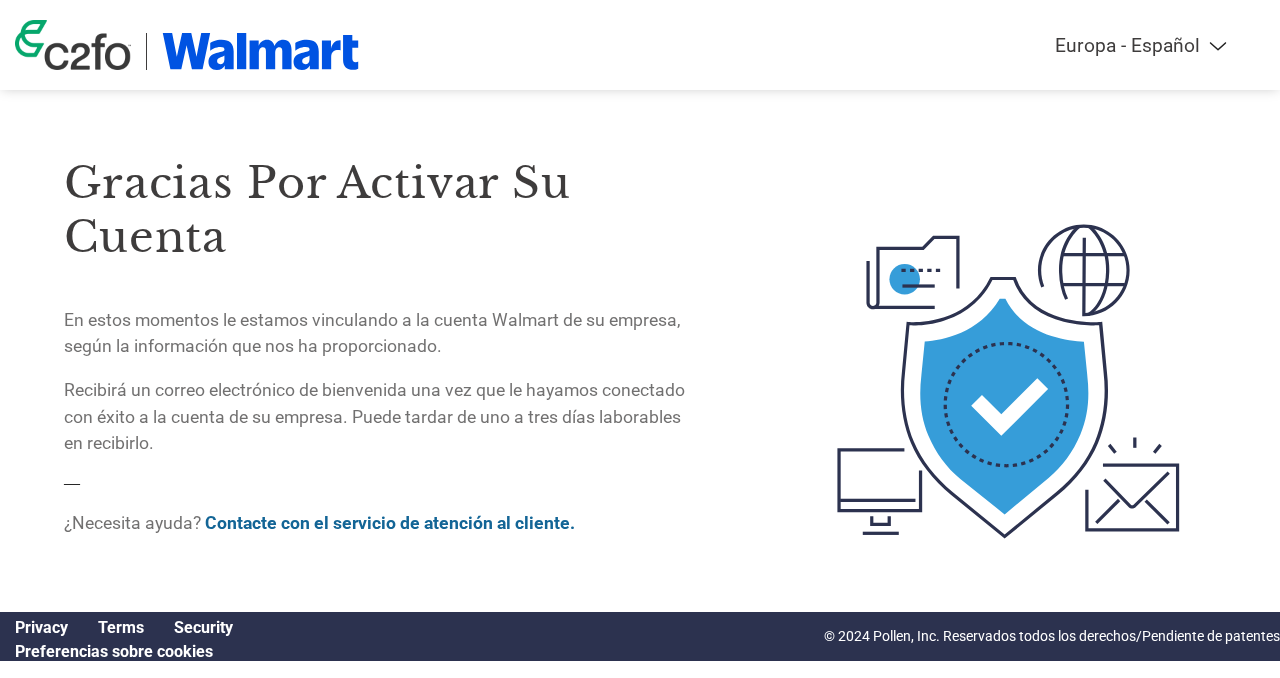 scroll, scrollTop: 38, scrollLeft: 0, axis: vertical 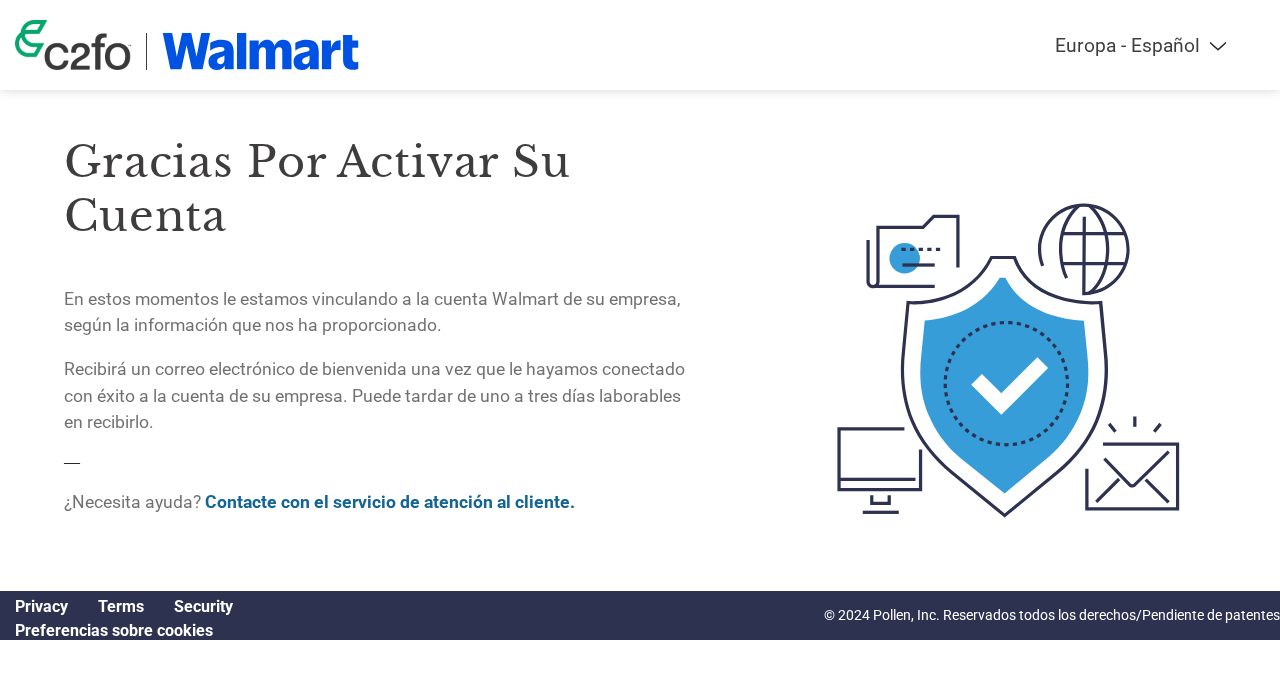 click on "Contacte con el servicio de atención al cliente." at bounding box center (390, 502) 